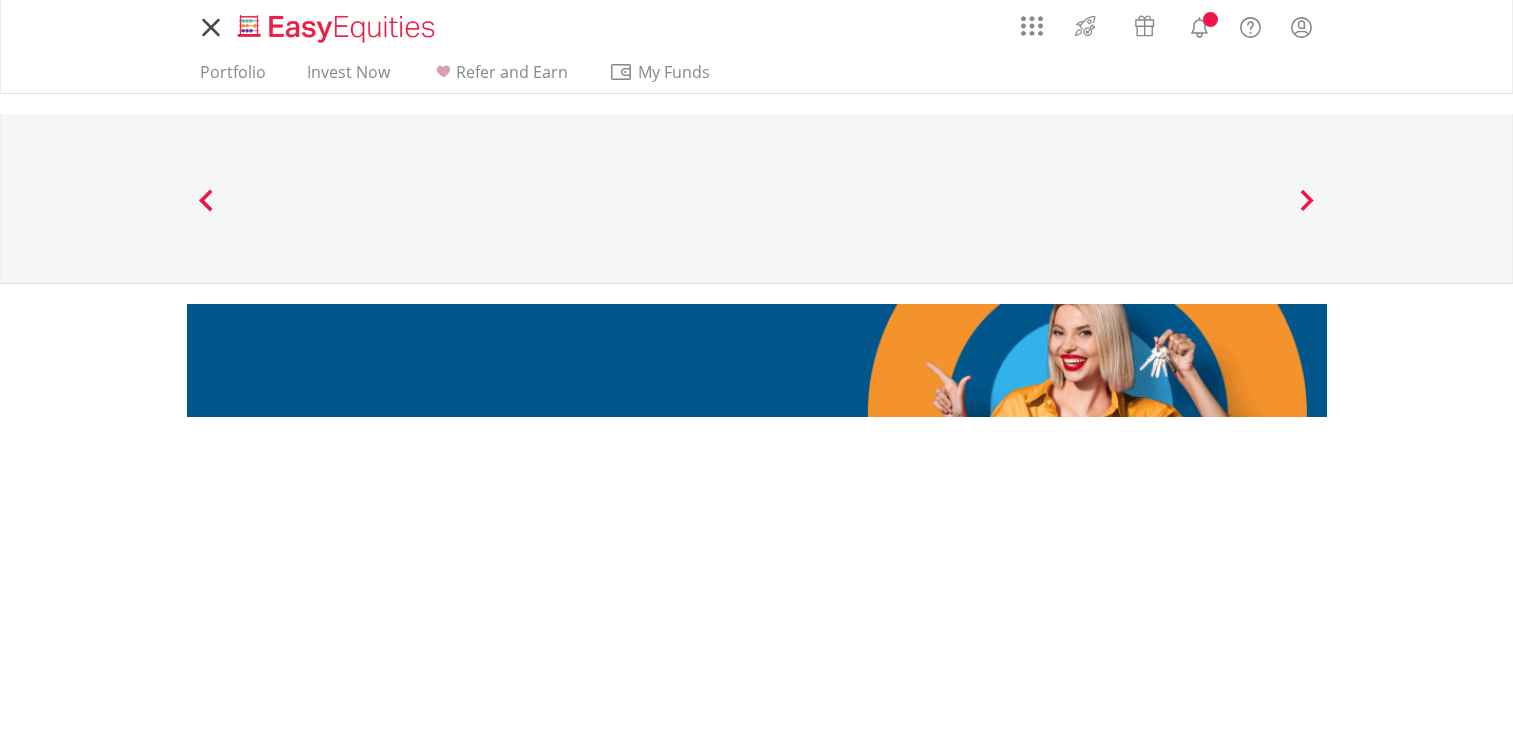 scroll, scrollTop: 0, scrollLeft: 0, axis: both 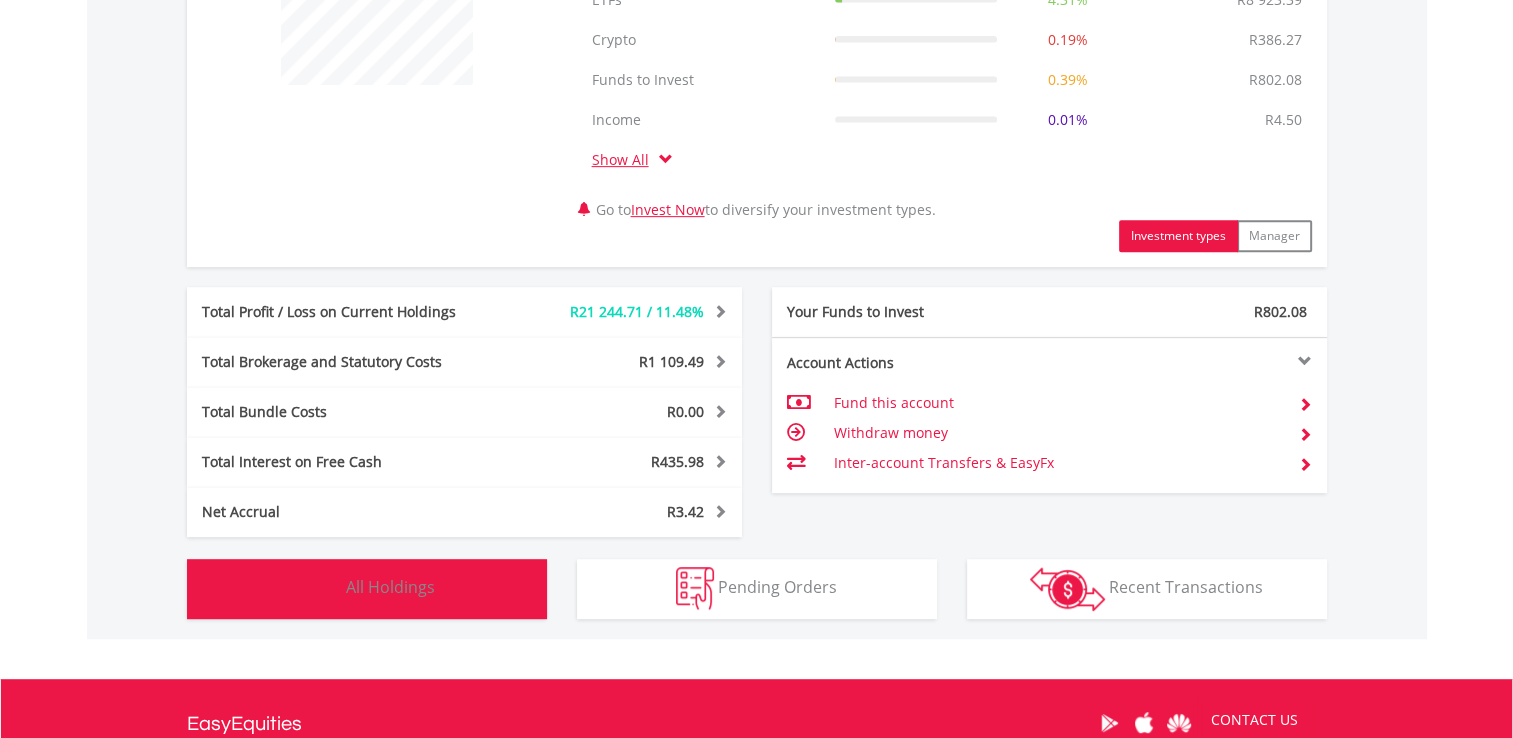 click on "All Holdings" at bounding box center [390, 587] 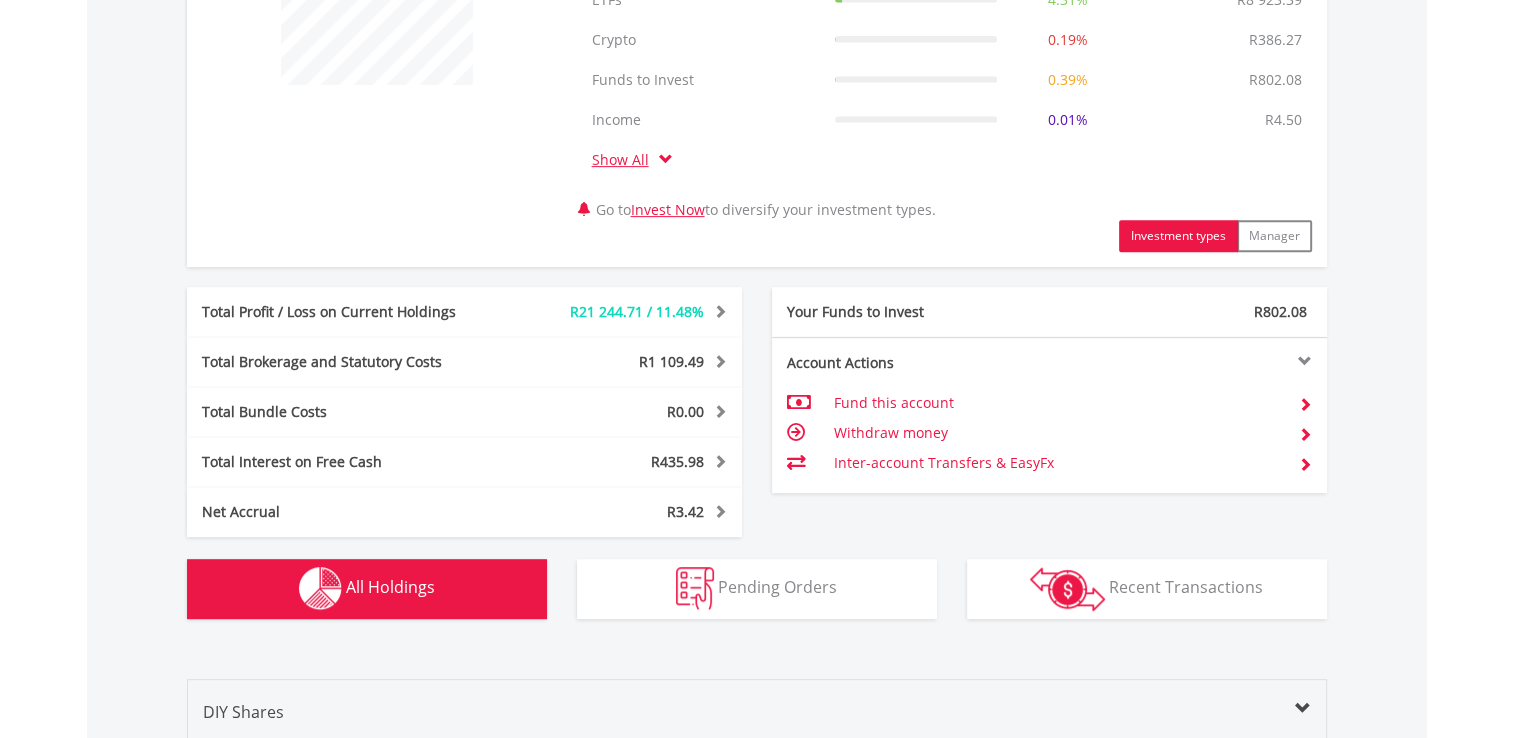 scroll, scrollTop: 1561, scrollLeft: 0, axis: vertical 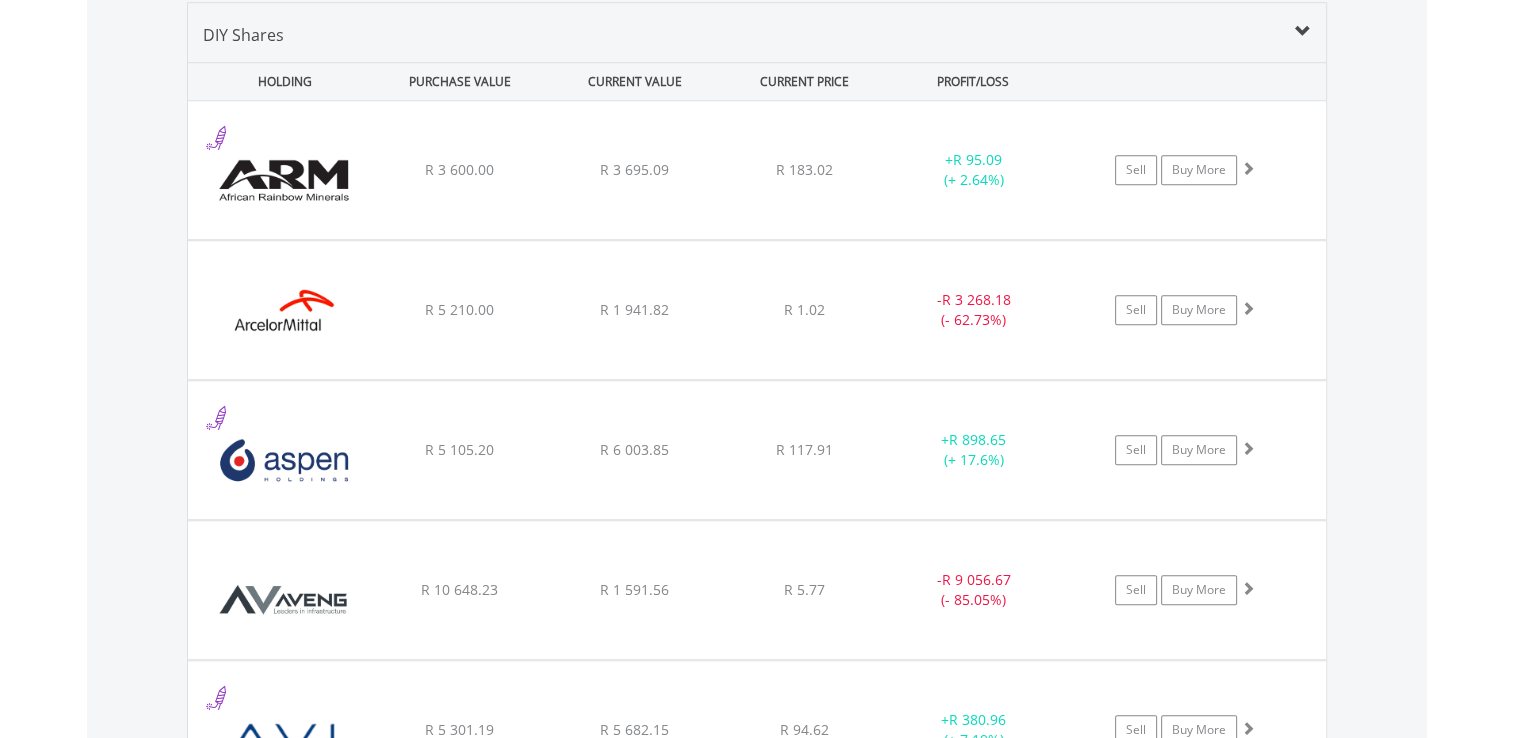 drag, startPoint x: 1512, startPoint y: 252, endPoint x: 1519, endPoint y: 244, distance: 10.630146 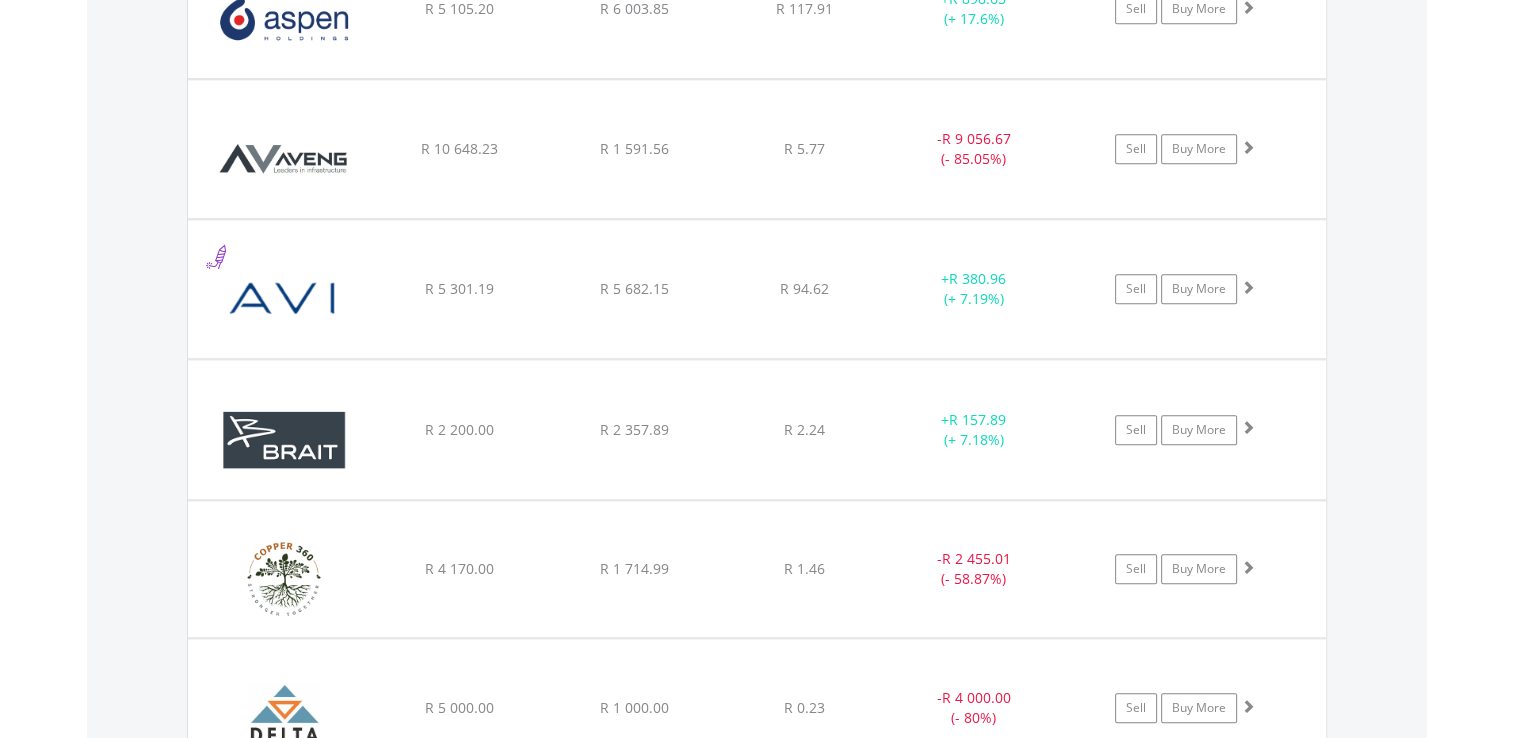 scroll, scrollTop: 2068, scrollLeft: 0, axis: vertical 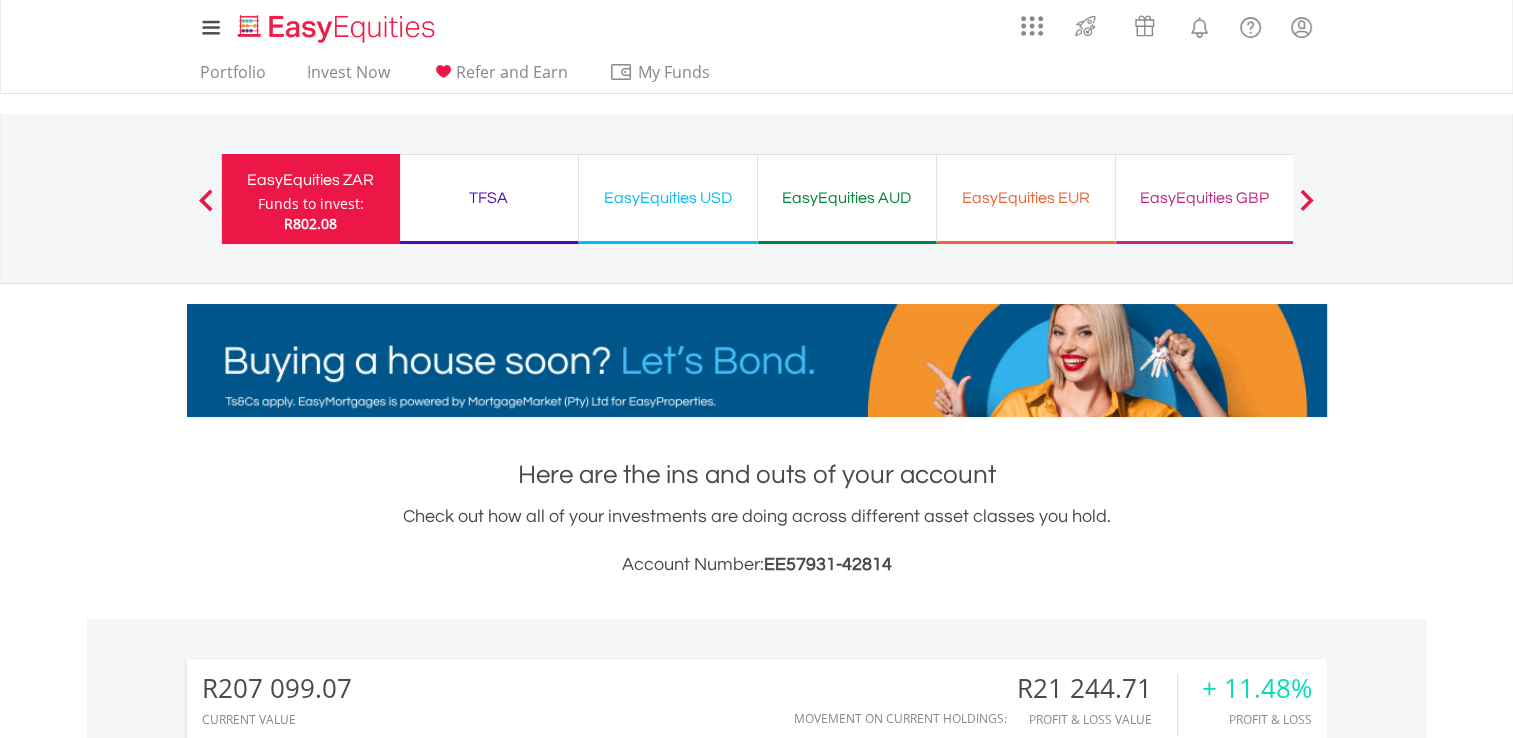 click on "EasyEquities USD" at bounding box center (668, 198) 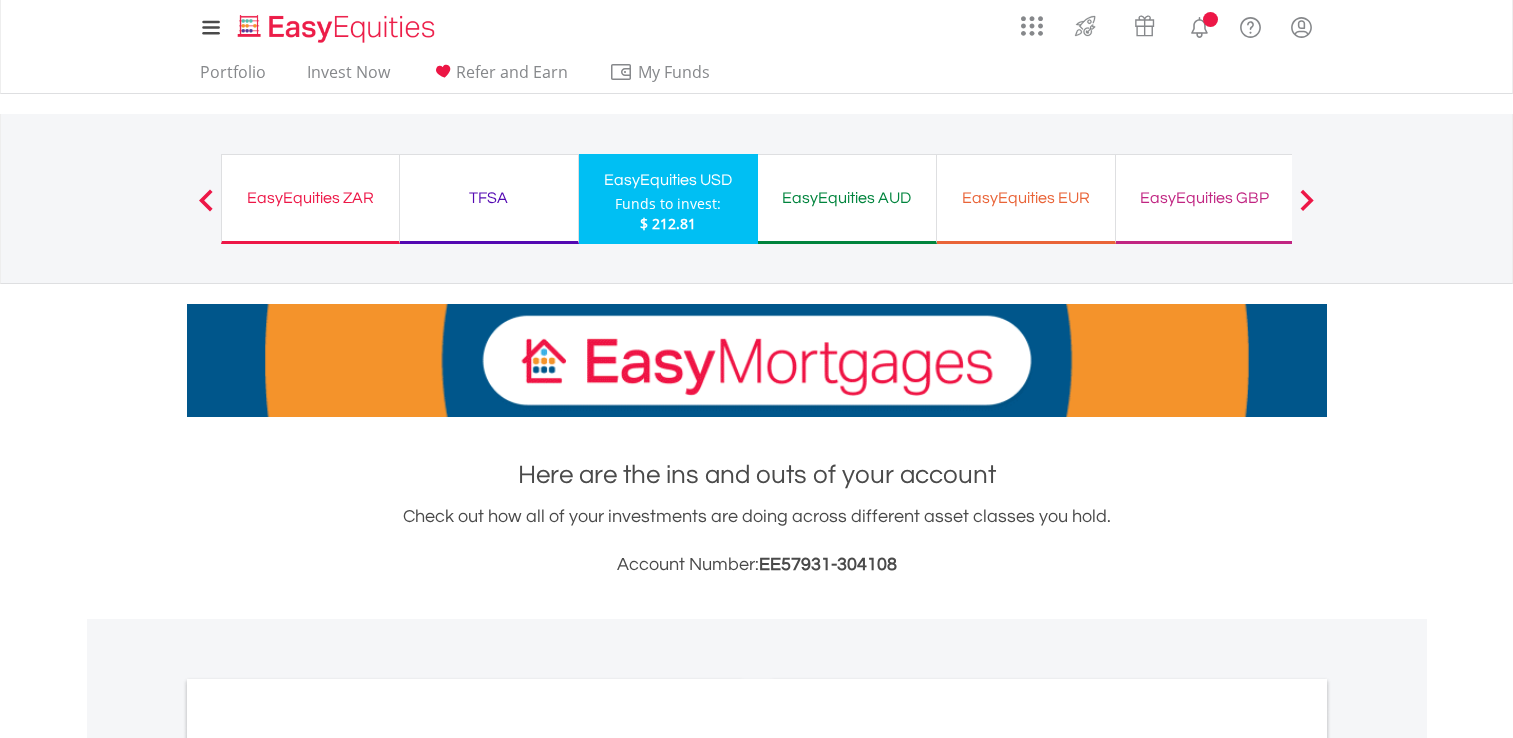 scroll, scrollTop: 0, scrollLeft: 0, axis: both 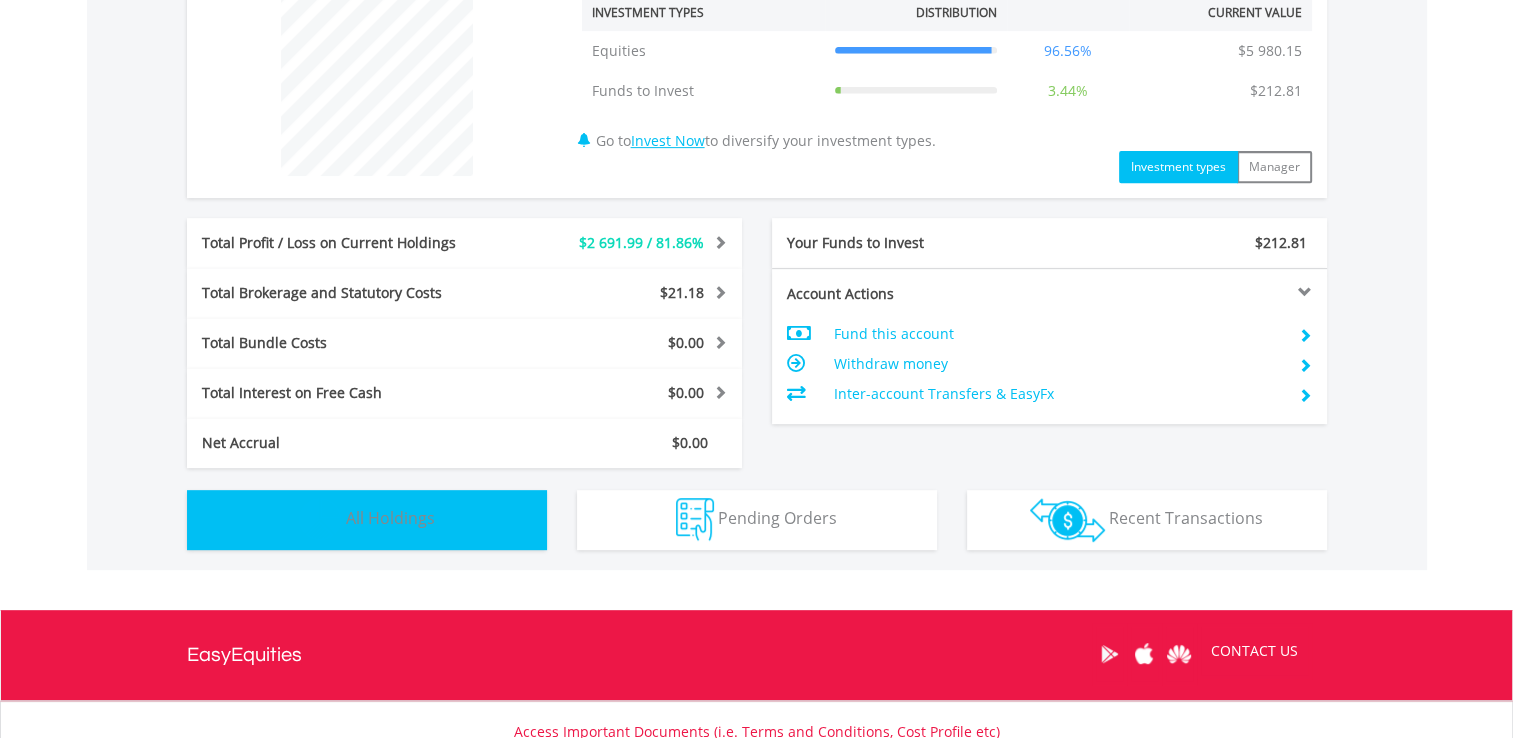 click on "Holdings
All Holdings" at bounding box center [367, 520] 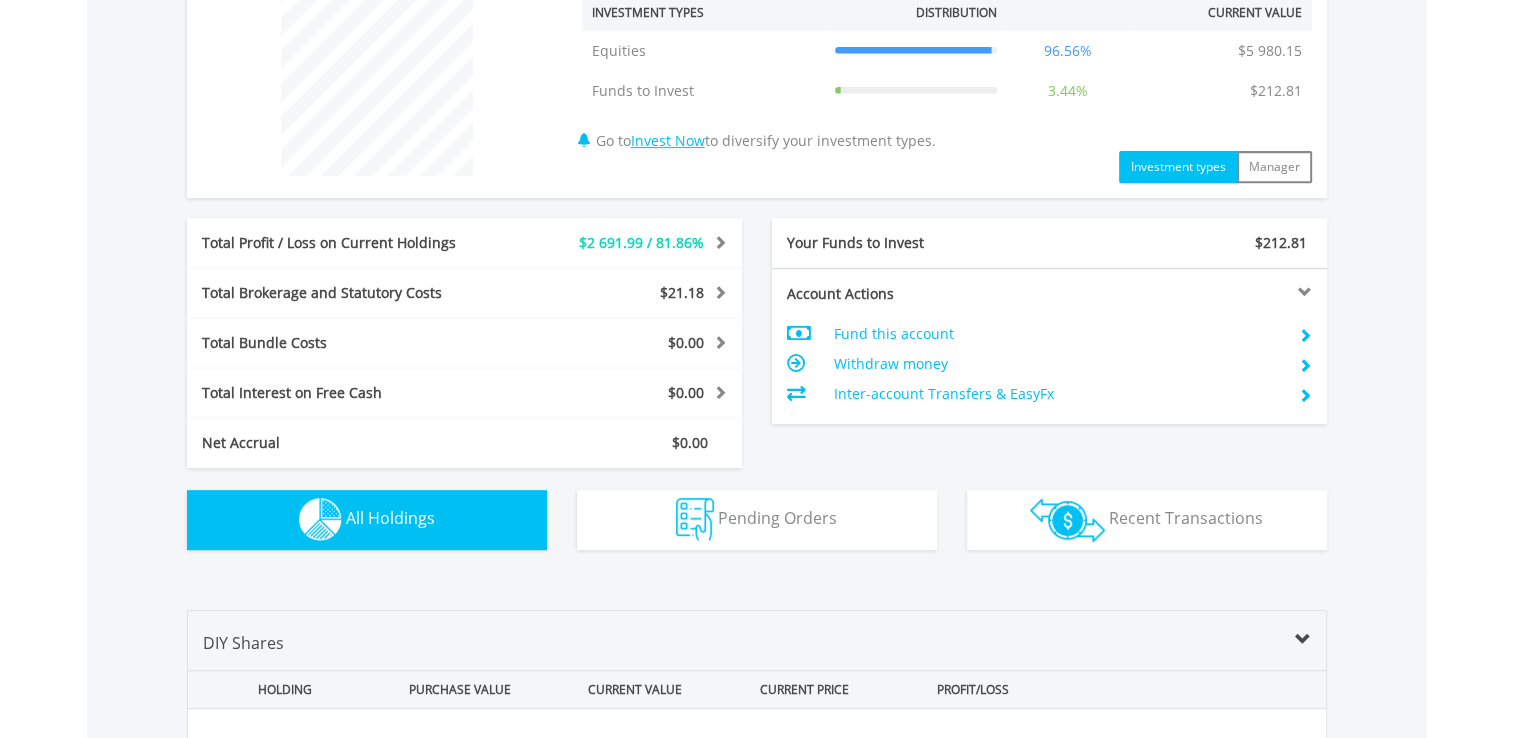 scroll, scrollTop: 1401, scrollLeft: 0, axis: vertical 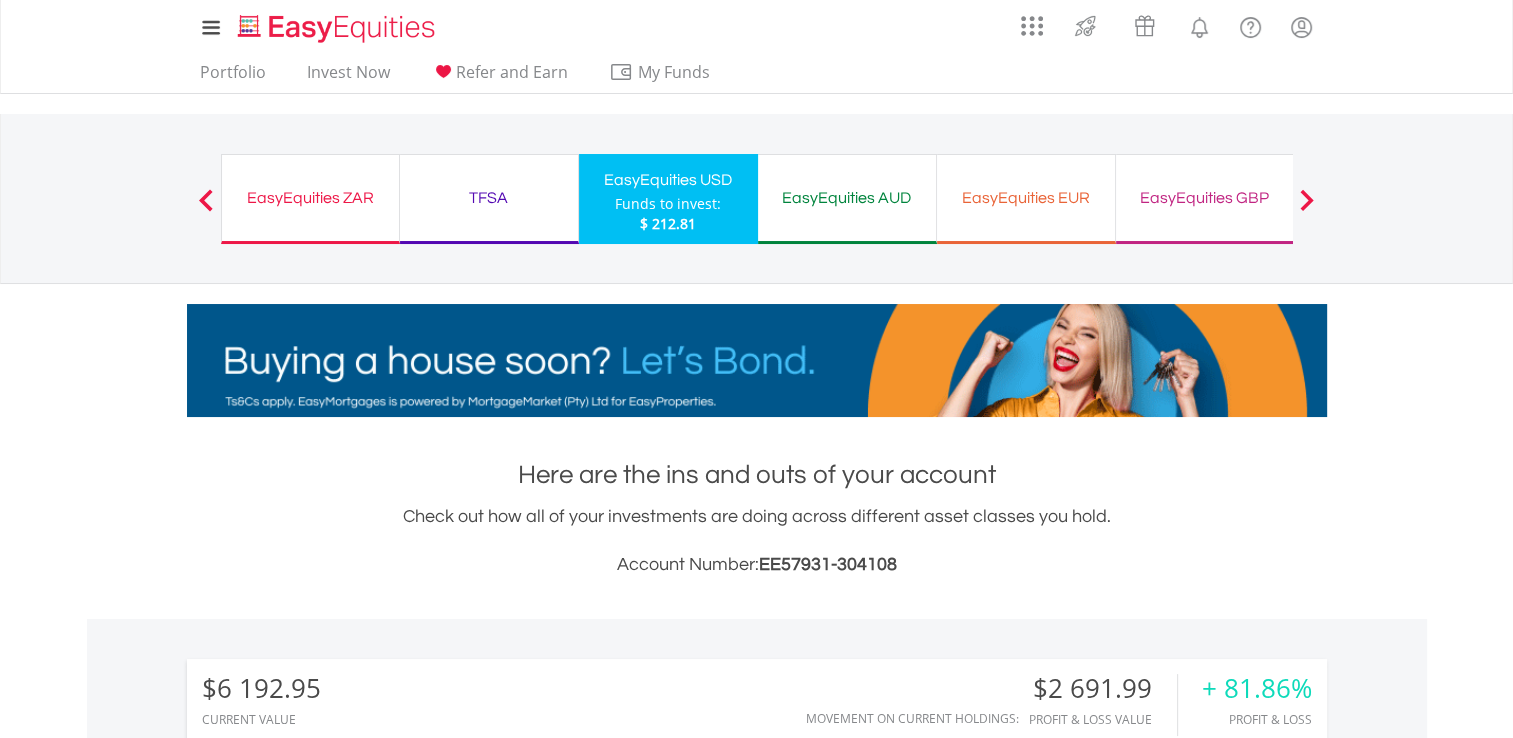 click on "Previous
EasyEquities ZAR
Funds to invest:
$ 212.81
TFSA
Funds to invest:
$ 212.81
EasyEquities USD
Funds to invest:" at bounding box center (756, 199) 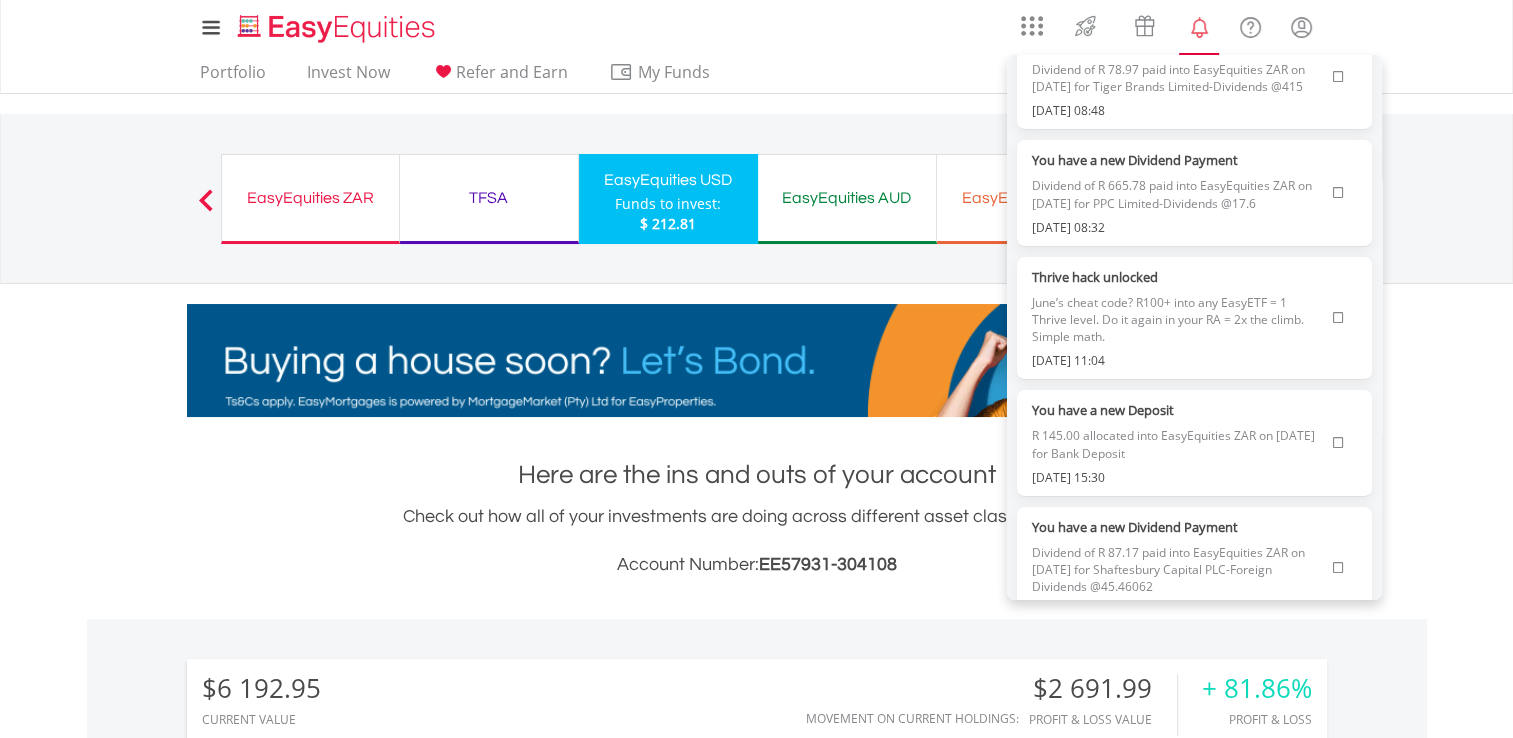 scroll, scrollTop: 404, scrollLeft: 0, axis: vertical 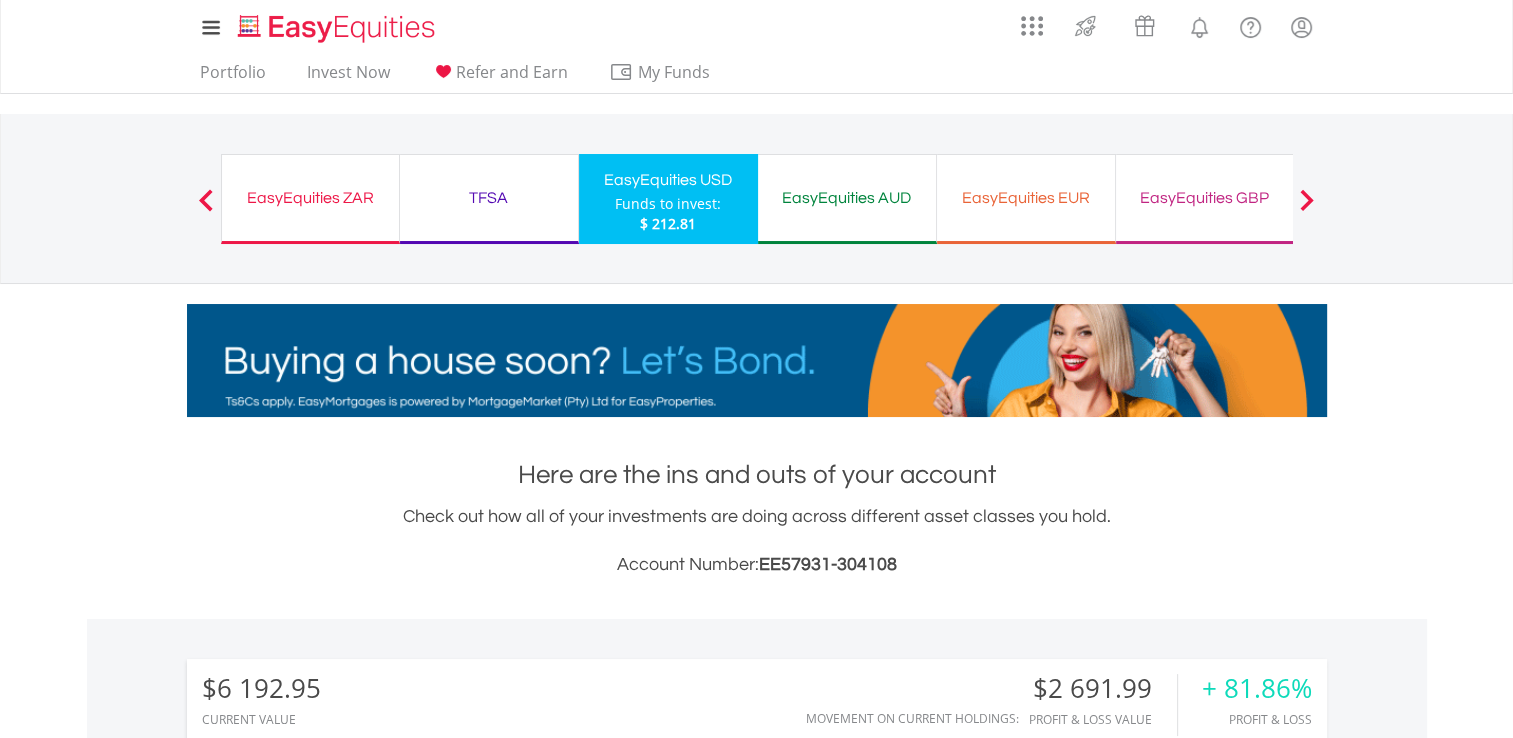 click on "EasyEquities ZAR" at bounding box center (310, 198) 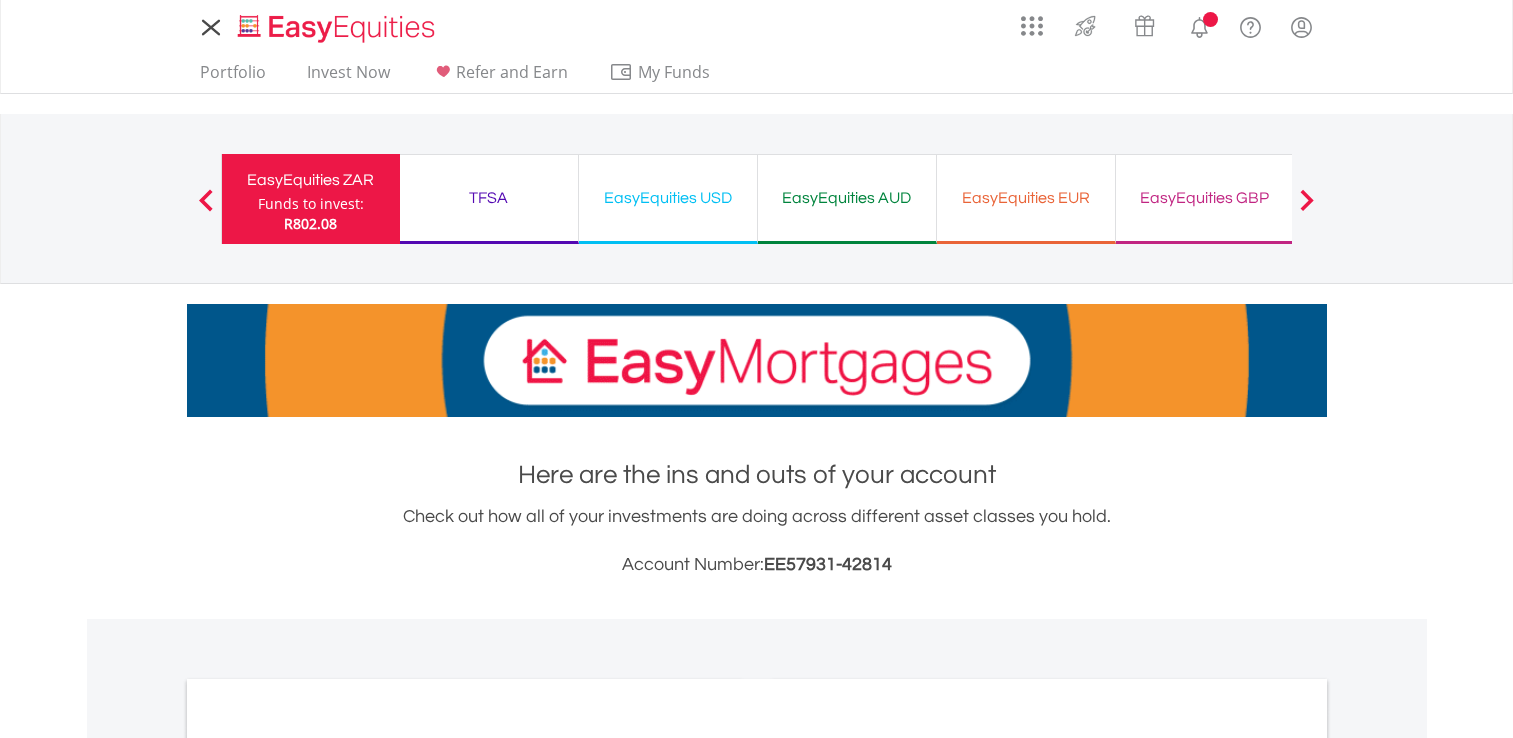 scroll, scrollTop: 0, scrollLeft: 0, axis: both 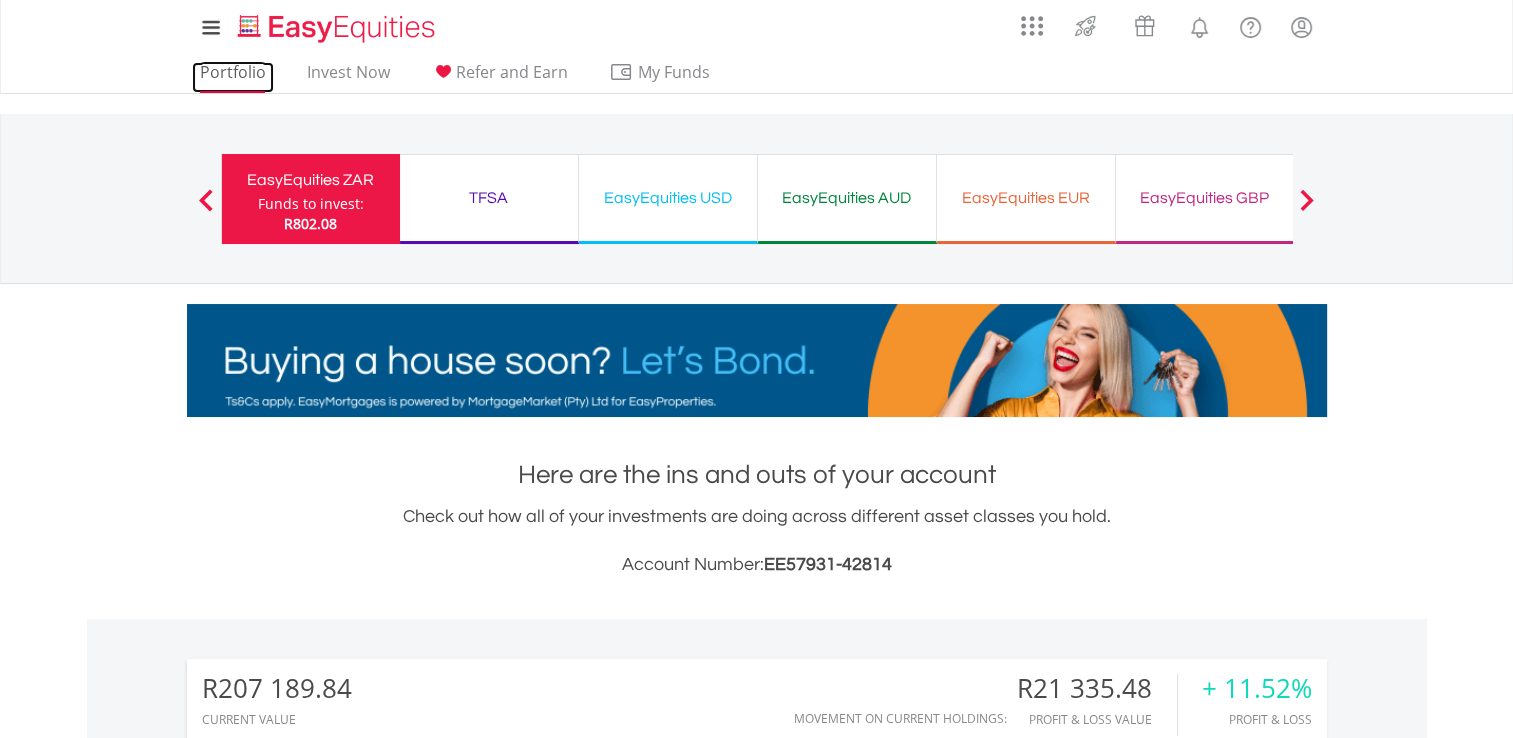 click on "Portfolio" at bounding box center (233, 77) 